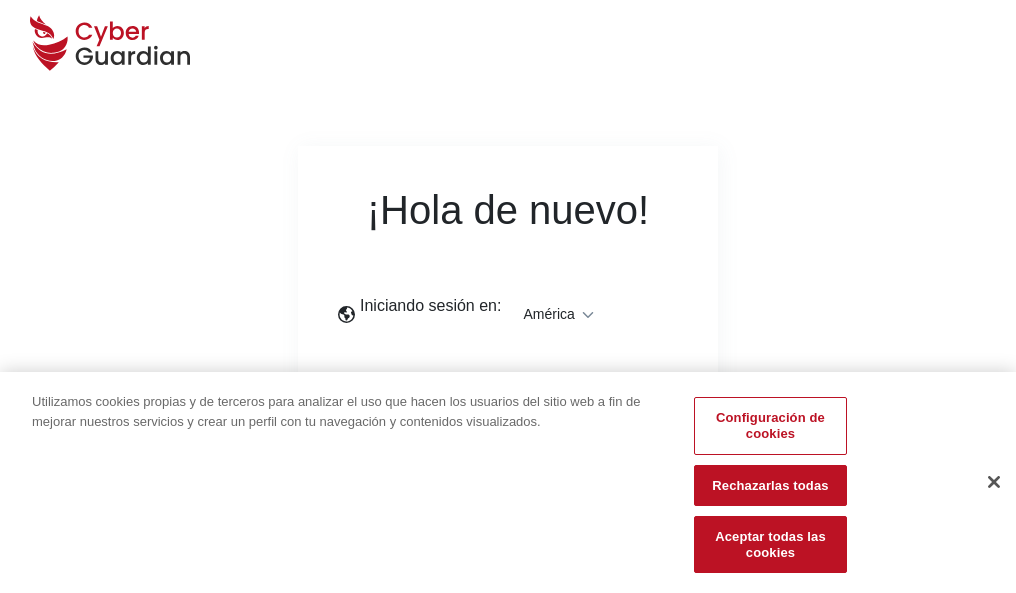 scroll, scrollTop: 0, scrollLeft: 0, axis: both 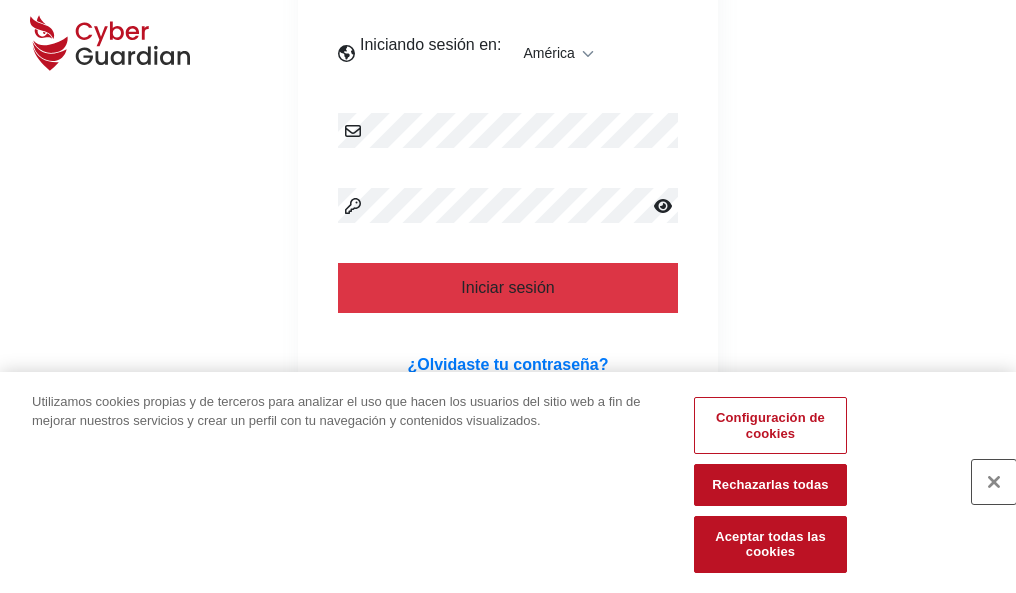 click at bounding box center (994, 482) 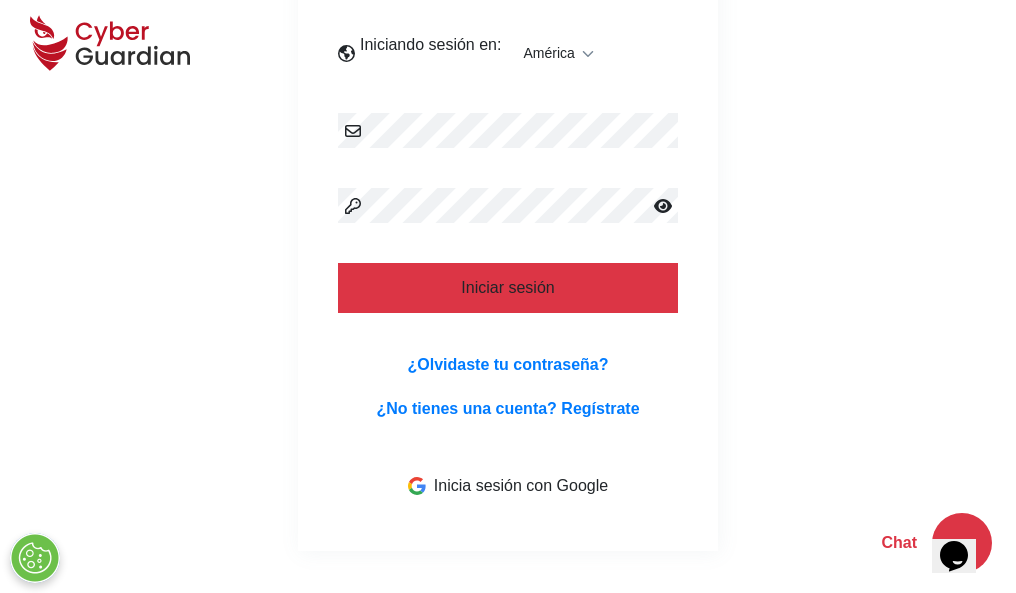 scroll, scrollTop: 454, scrollLeft: 0, axis: vertical 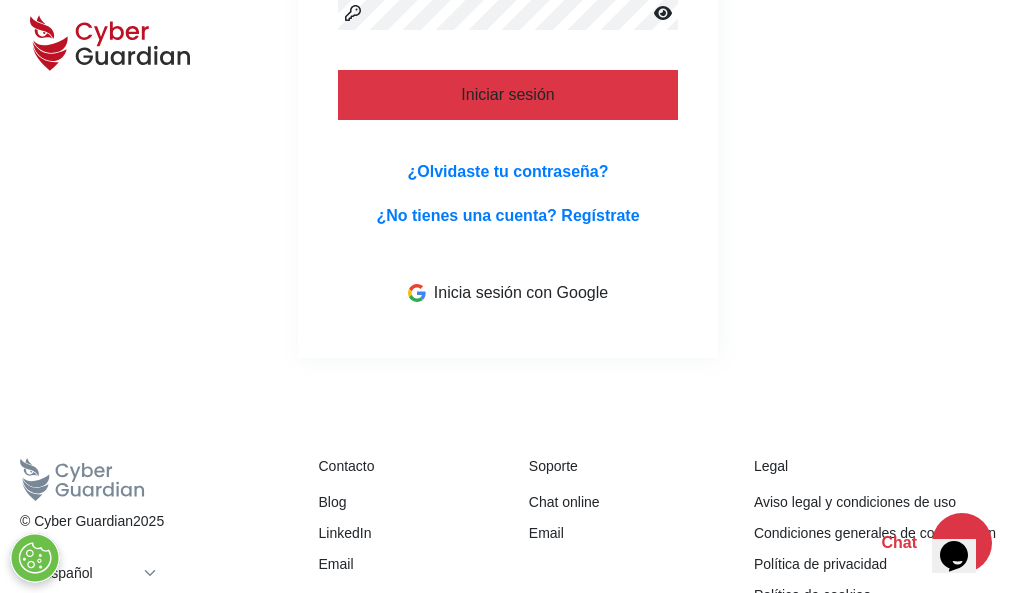 type 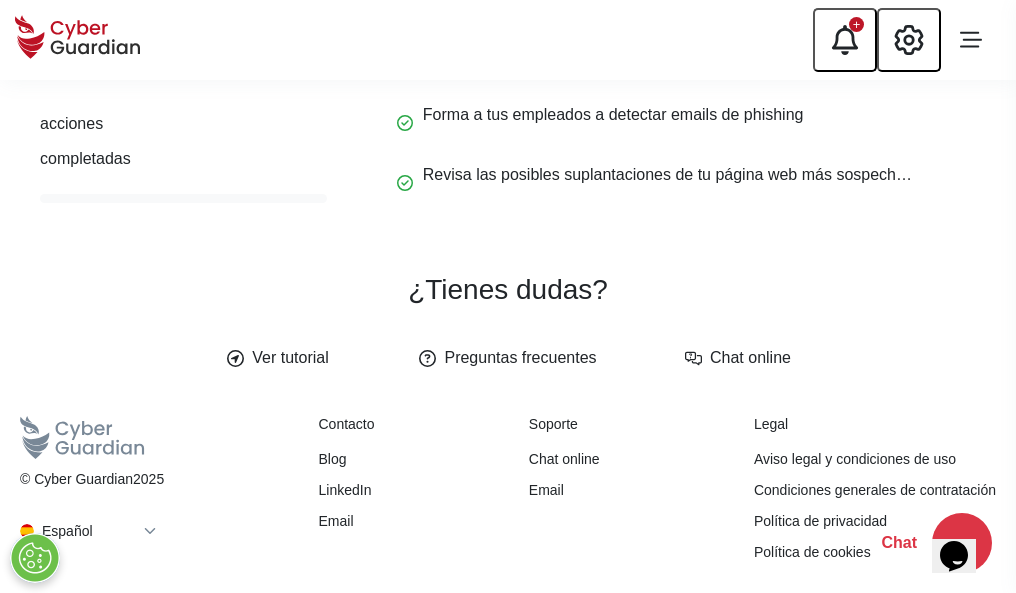 scroll, scrollTop: 0, scrollLeft: 0, axis: both 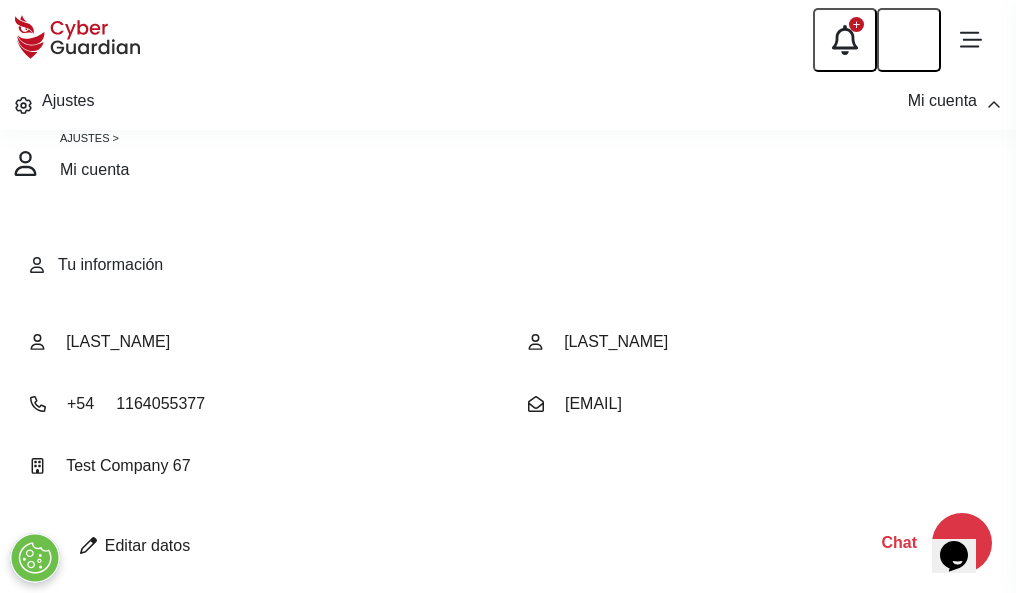 click at bounding box center (88, 545) 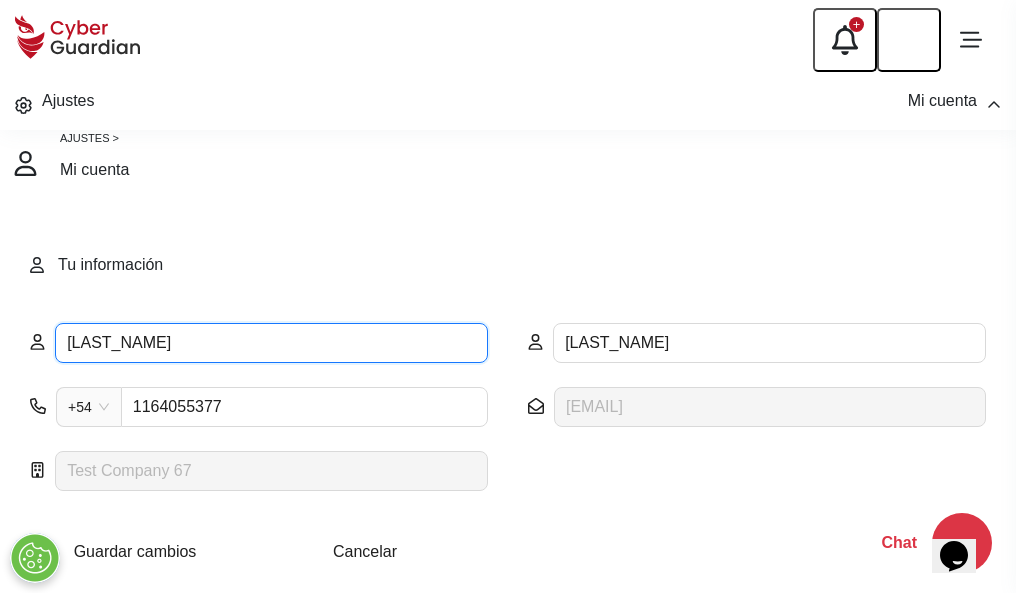 click on "ILEANA" at bounding box center [271, 343] 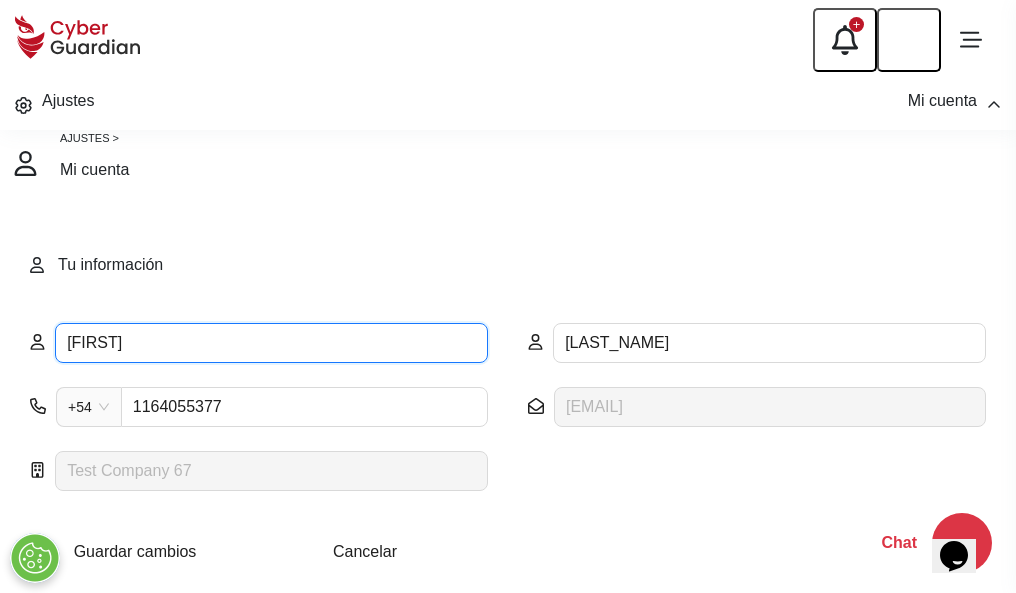 type on "Federico" 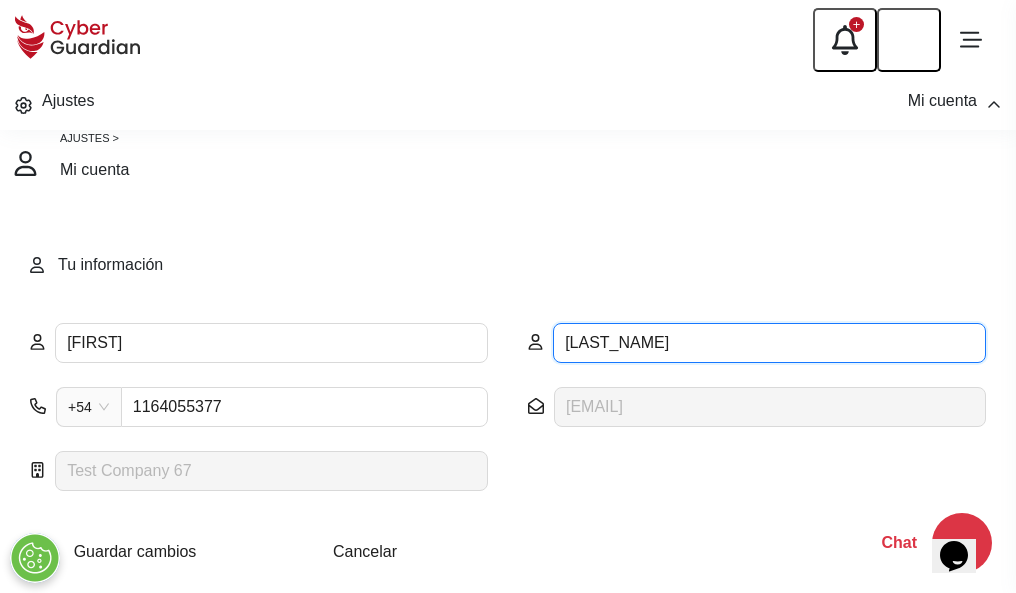 click on "CORREA" at bounding box center (769, 343) 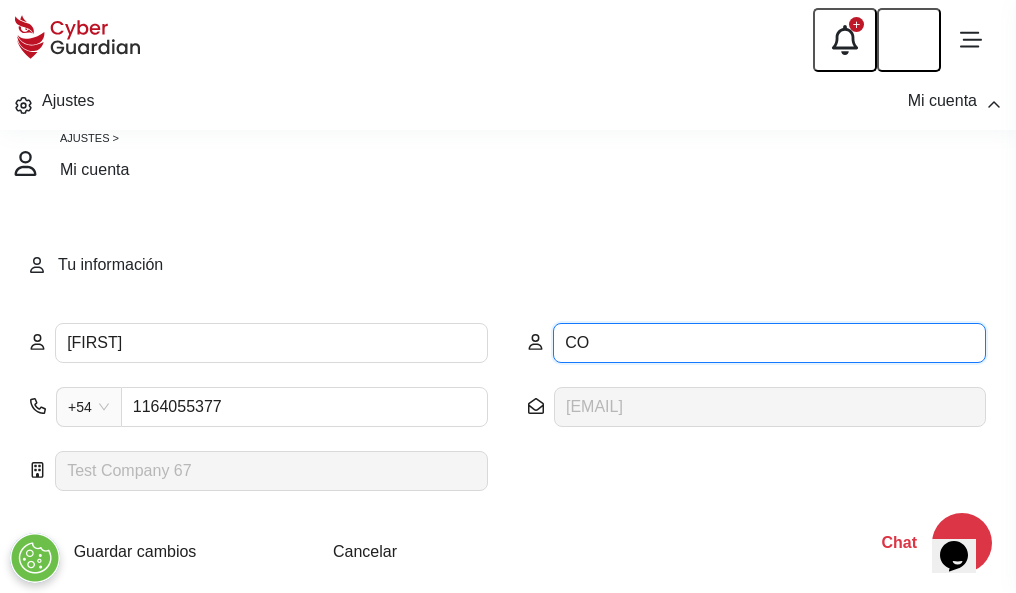type on "C" 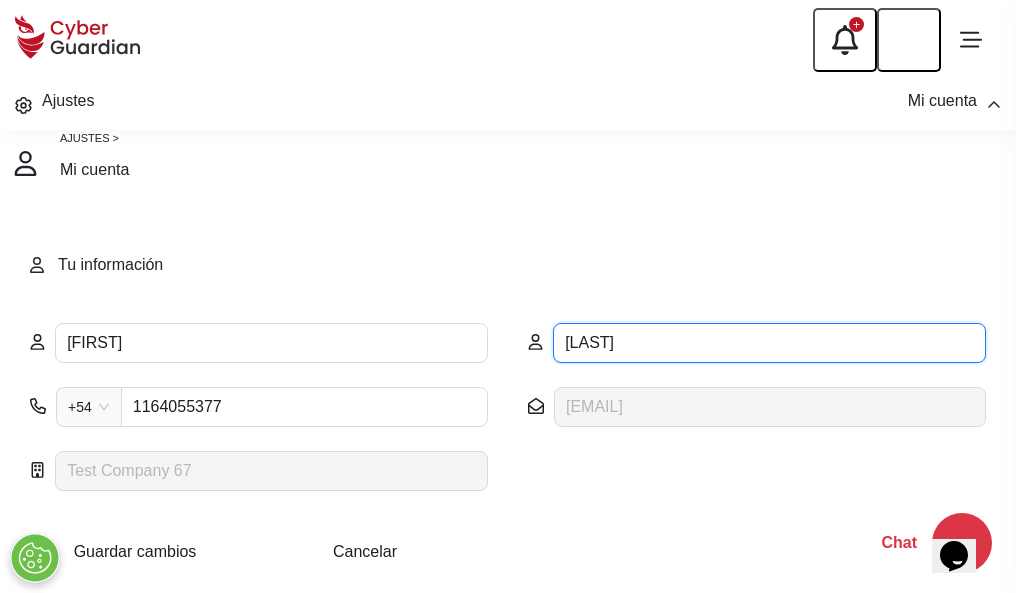 type on "Dominguez" 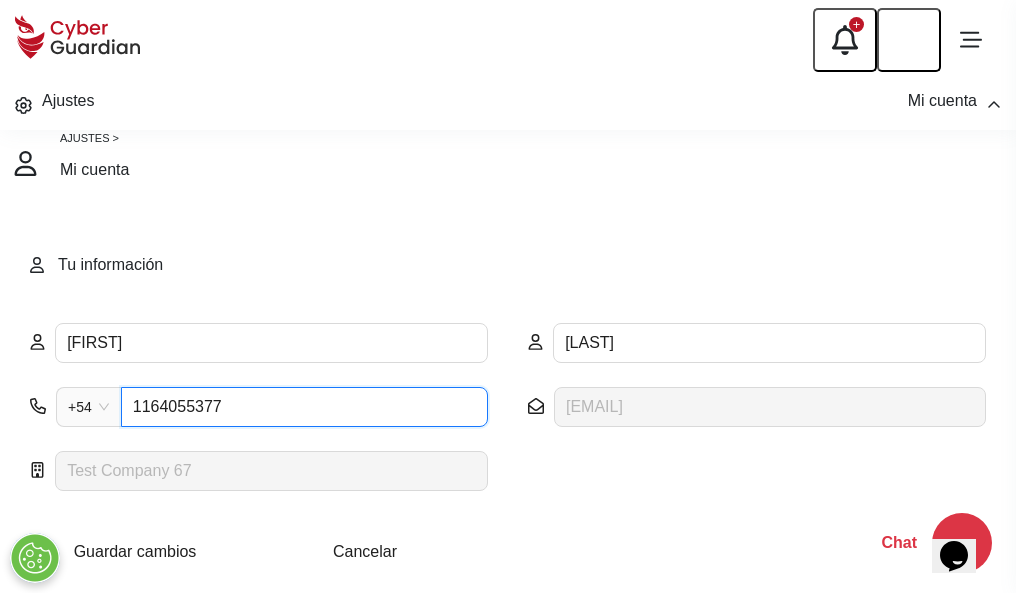 click on "1164055377" at bounding box center (304, 407) 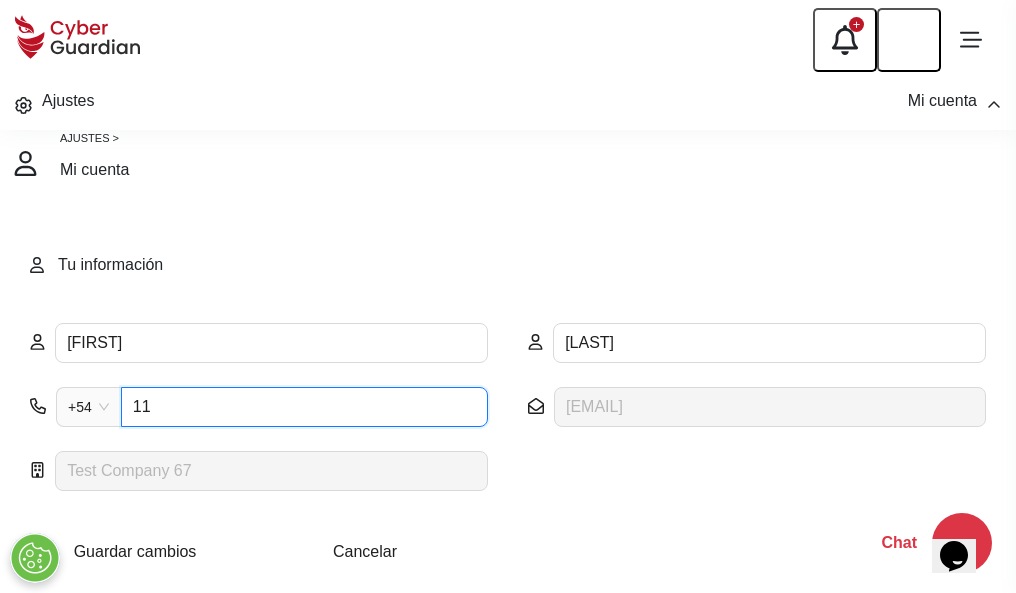 type on "1" 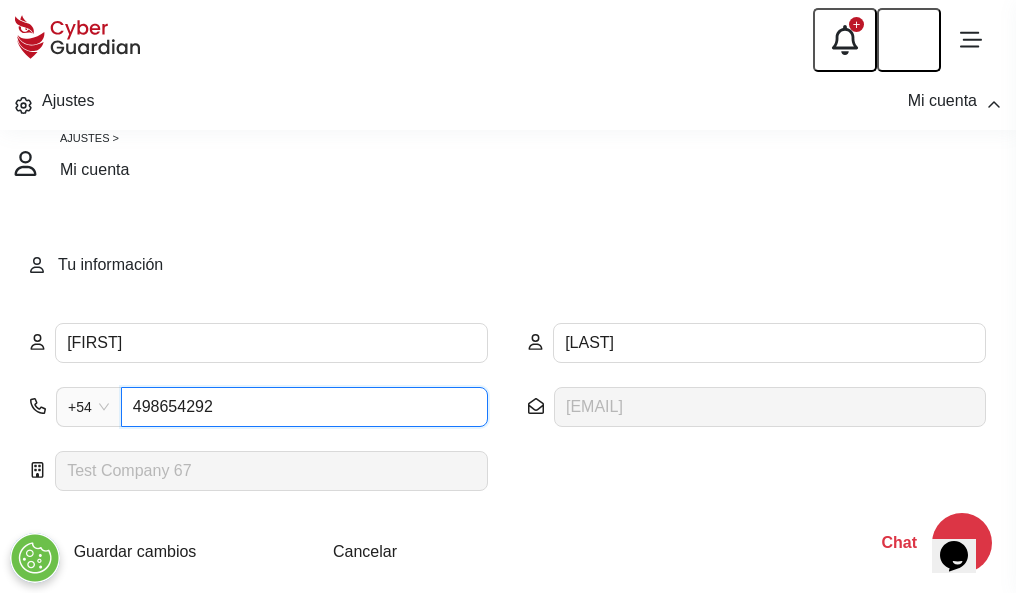 type on "4986542921" 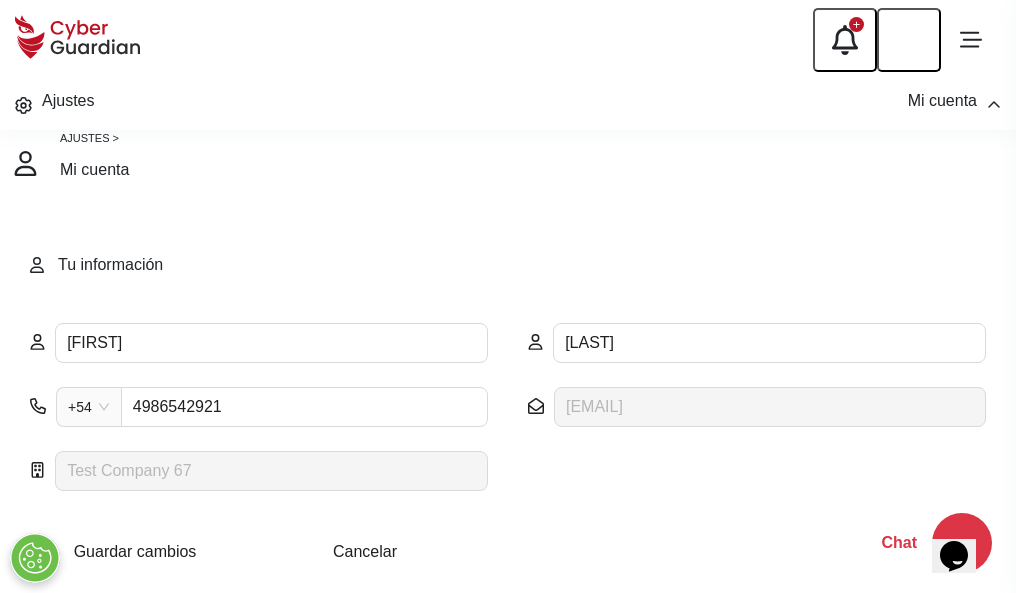 click on "Cancelar" at bounding box center (365, 551) 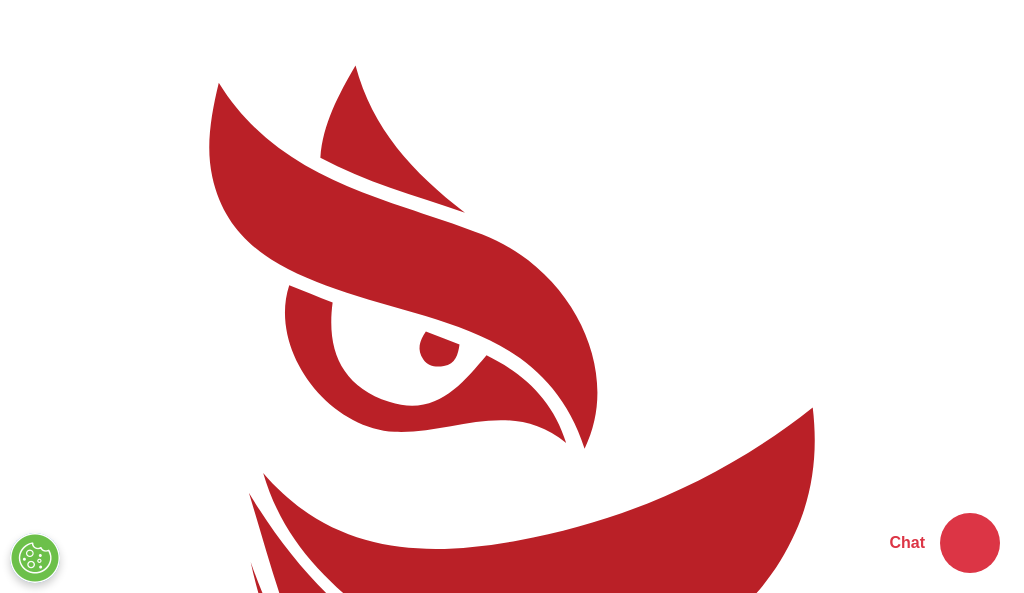 scroll, scrollTop: 0, scrollLeft: 0, axis: both 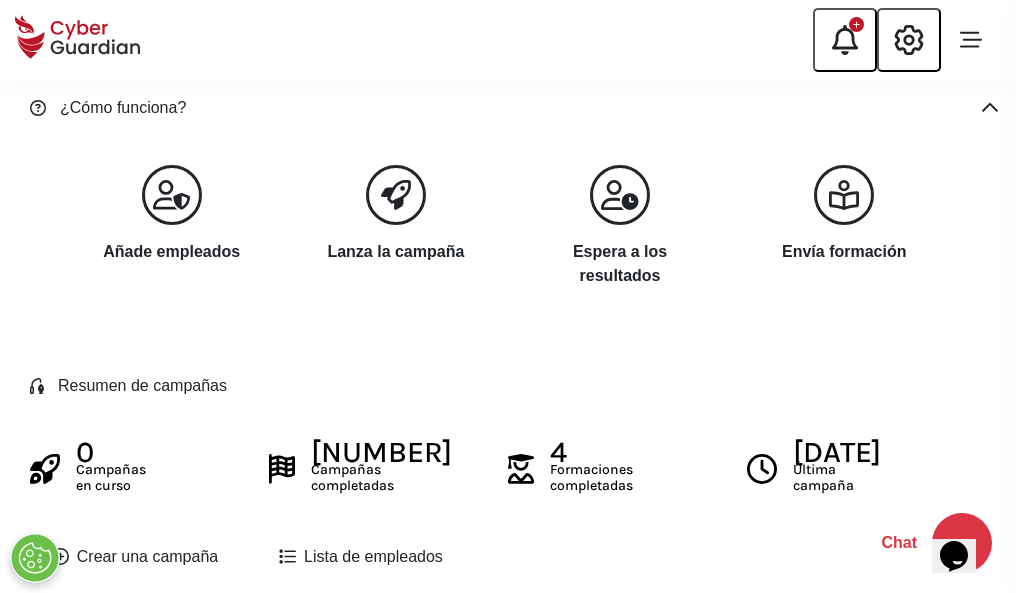 click on "Crear una campaña" at bounding box center [135, 557] 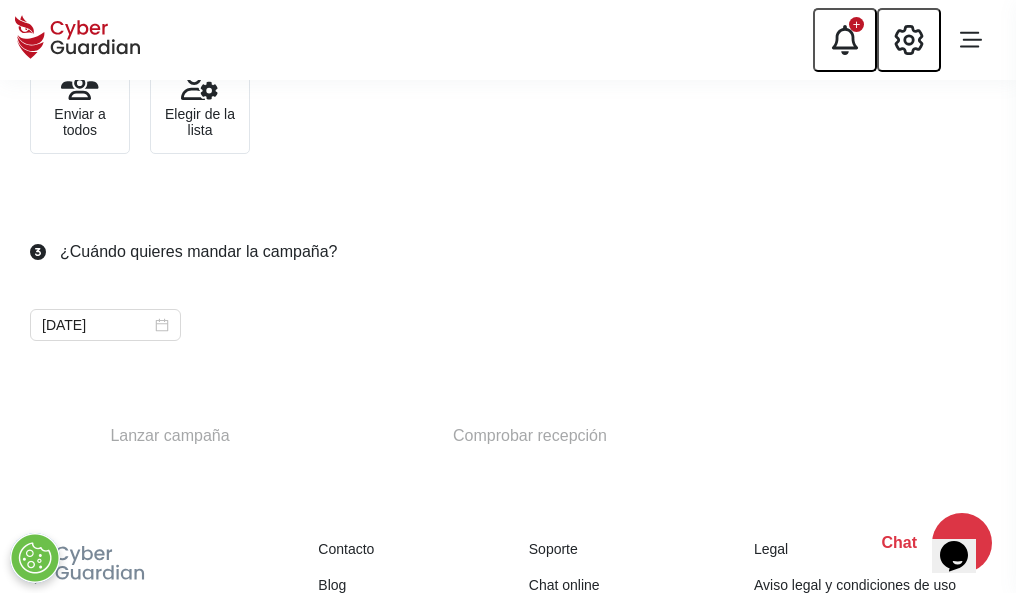 scroll, scrollTop: 732, scrollLeft: 0, axis: vertical 